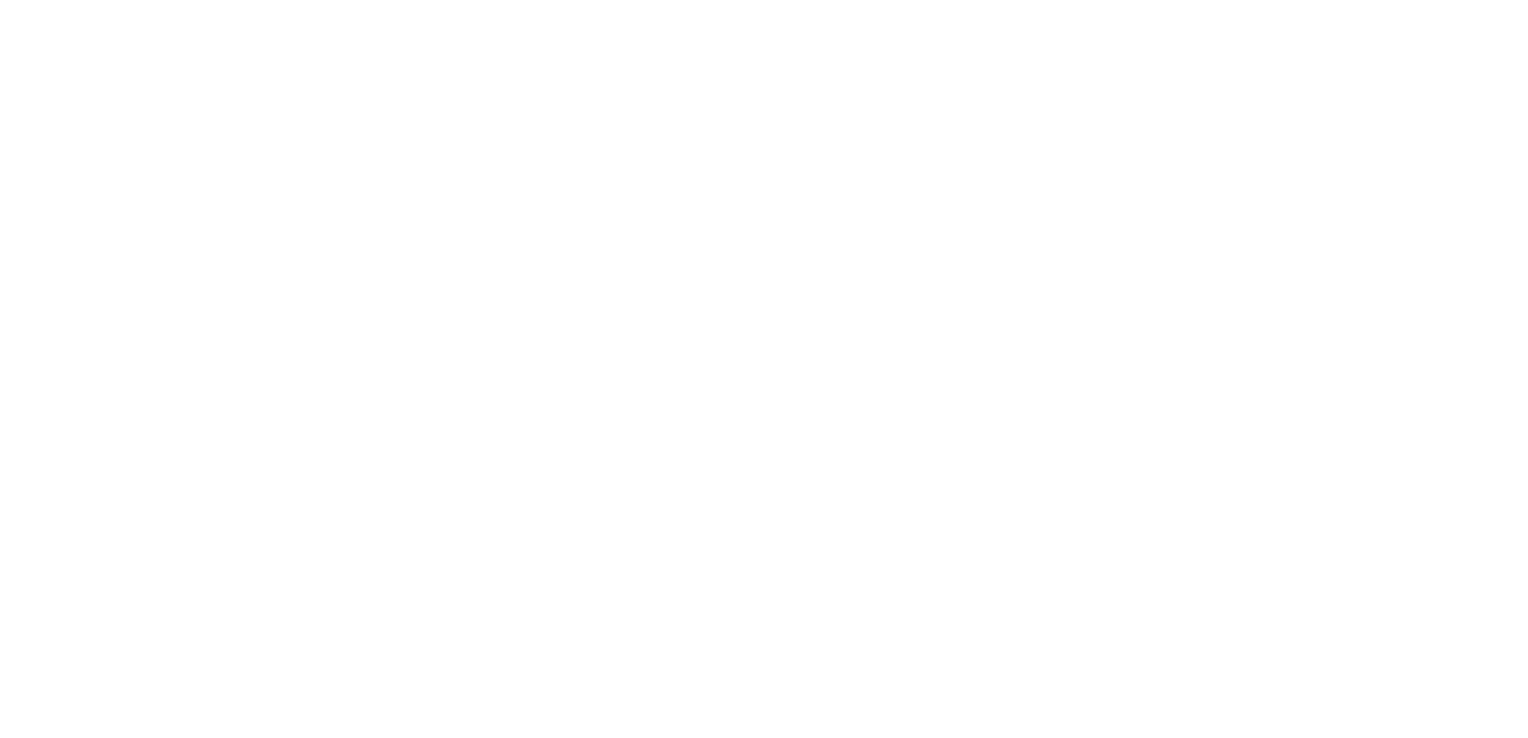 scroll, scrollTop: 0, scrollLeft: 0, axis: both 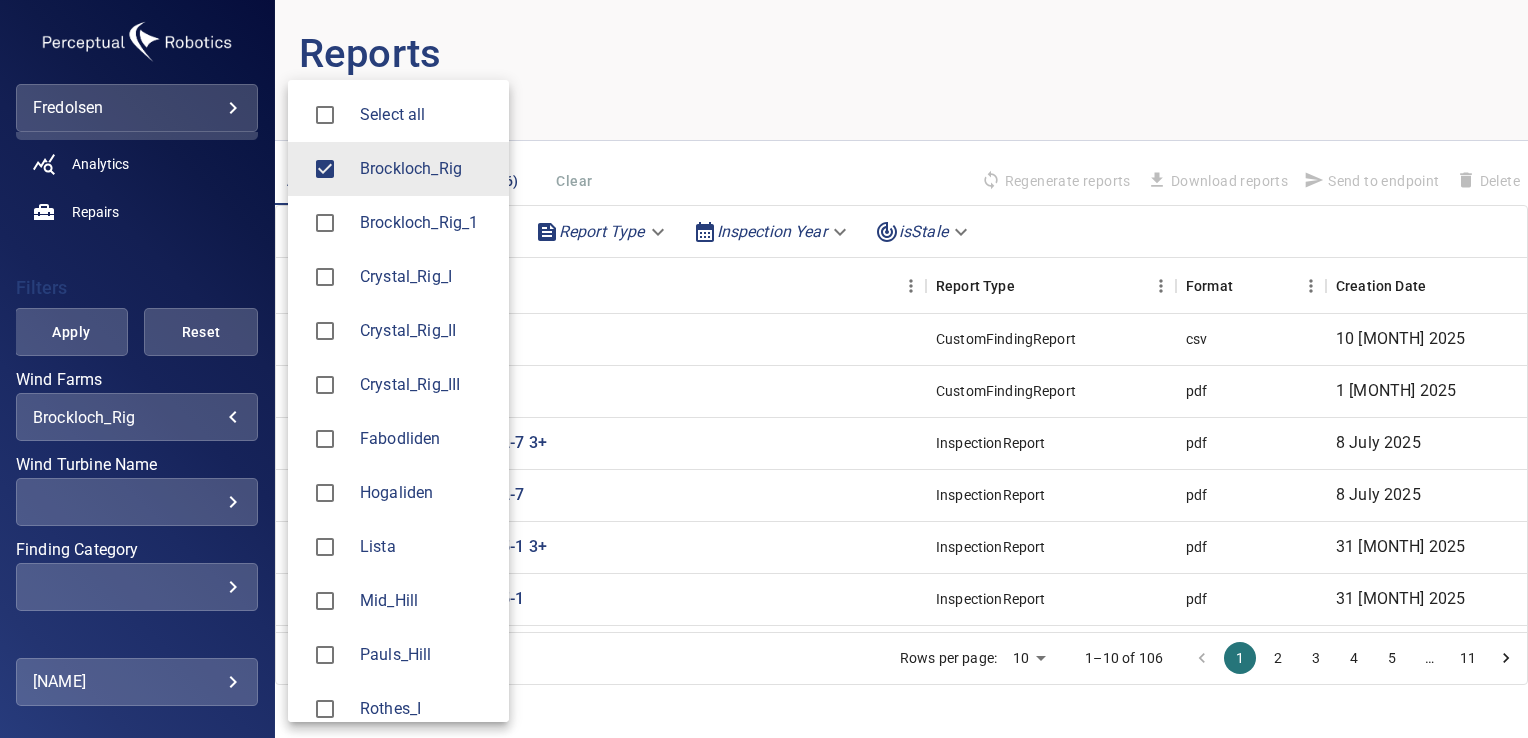 click on "**********" at bounding box center [764, 369] 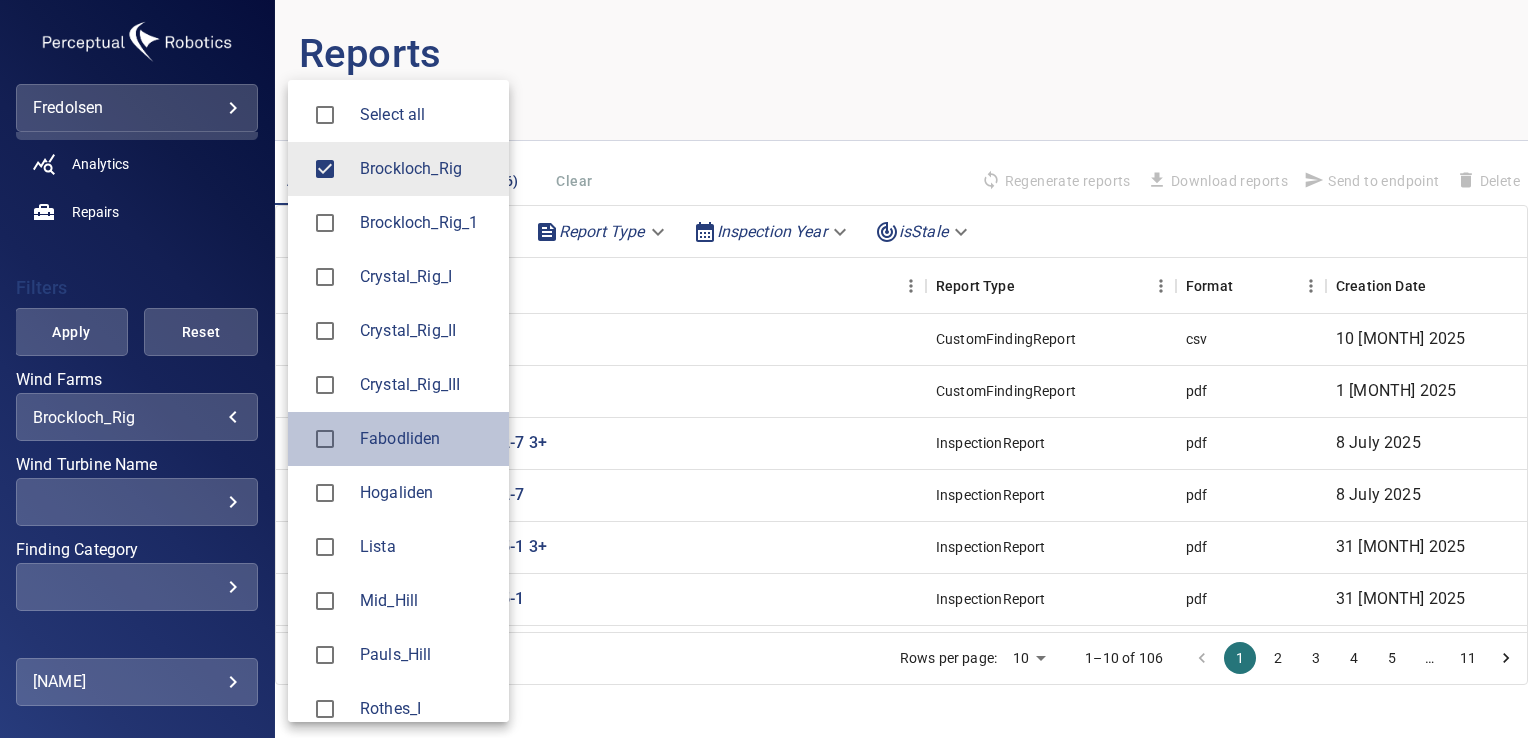 click on "Fabodliden" at bounding box center (426, 439) 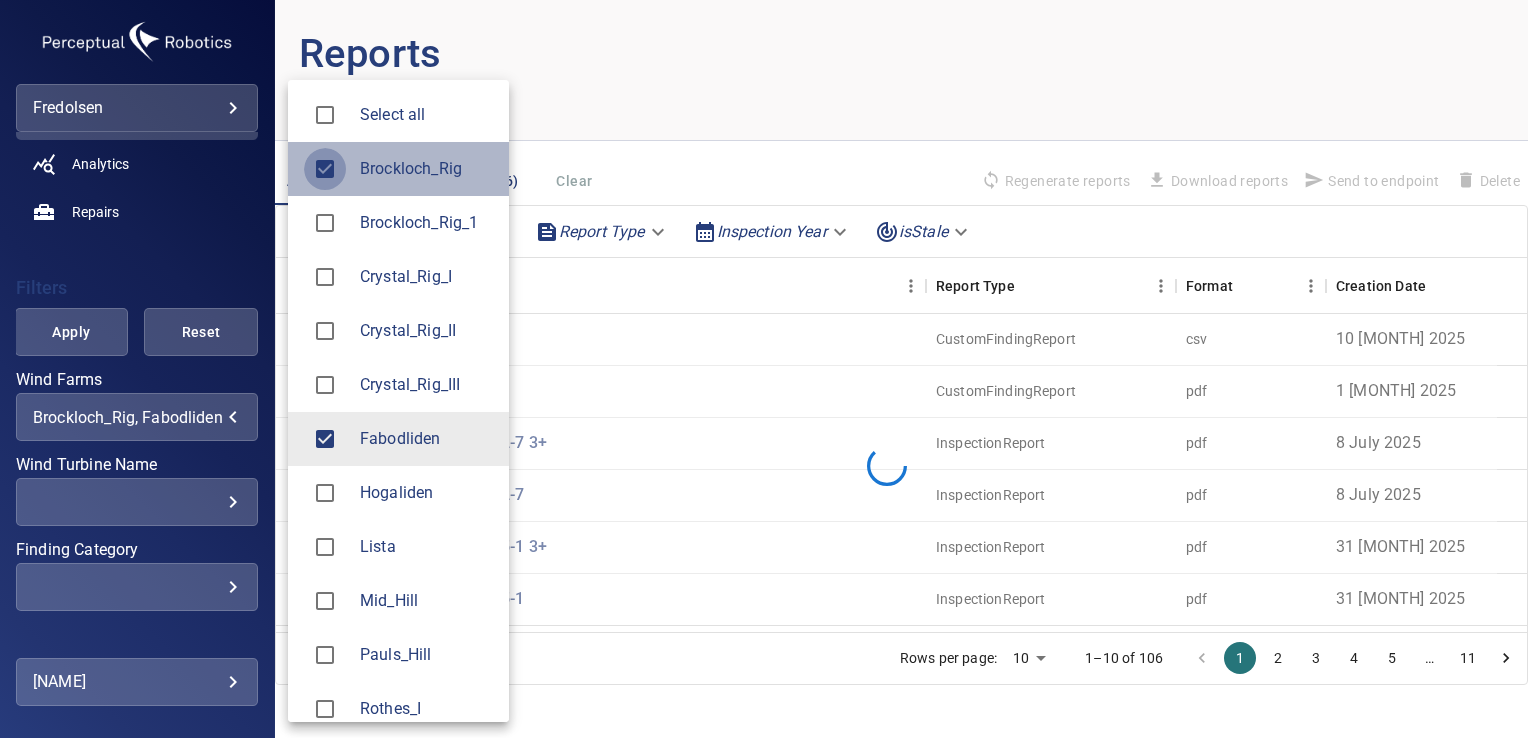 type on "**********" 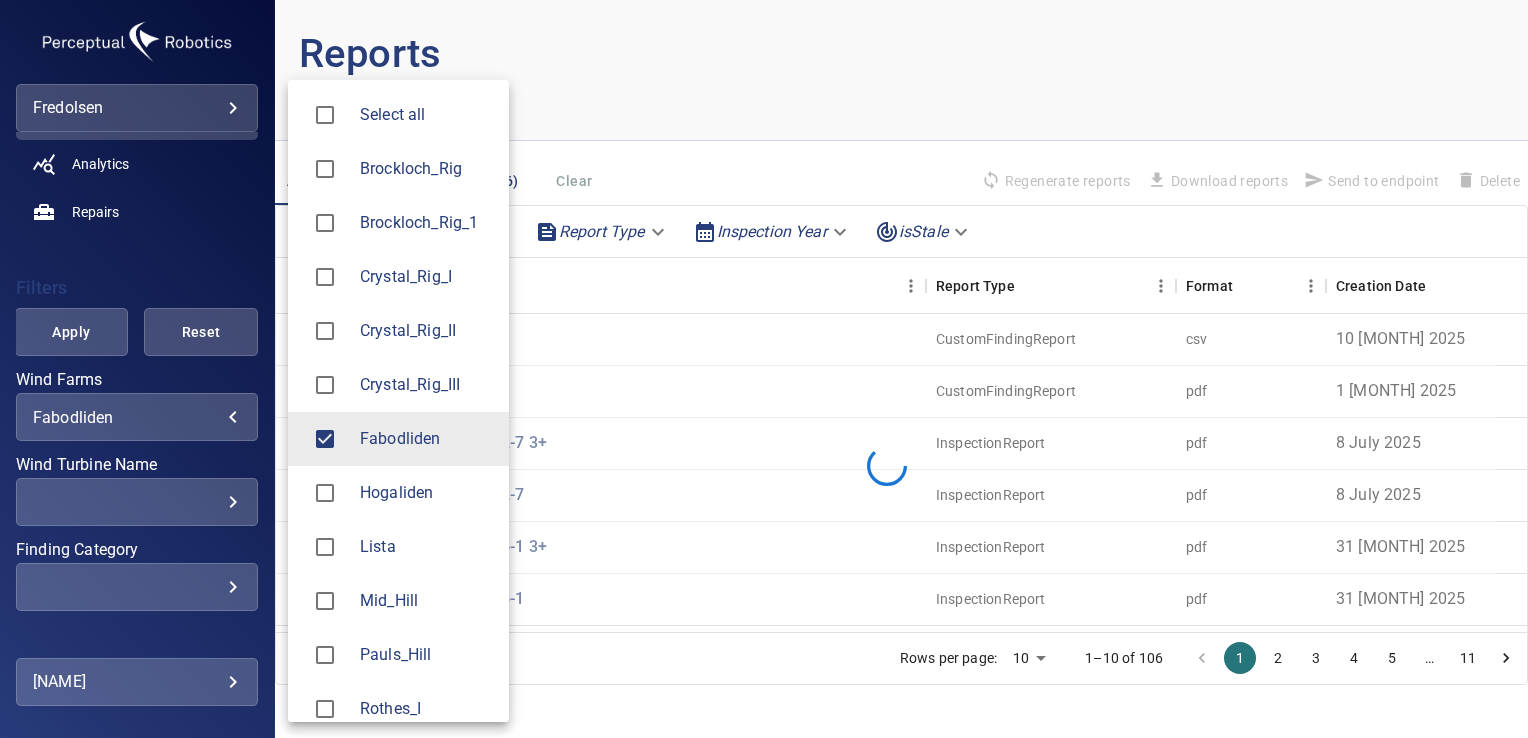 click at bounding box center [764, 369] 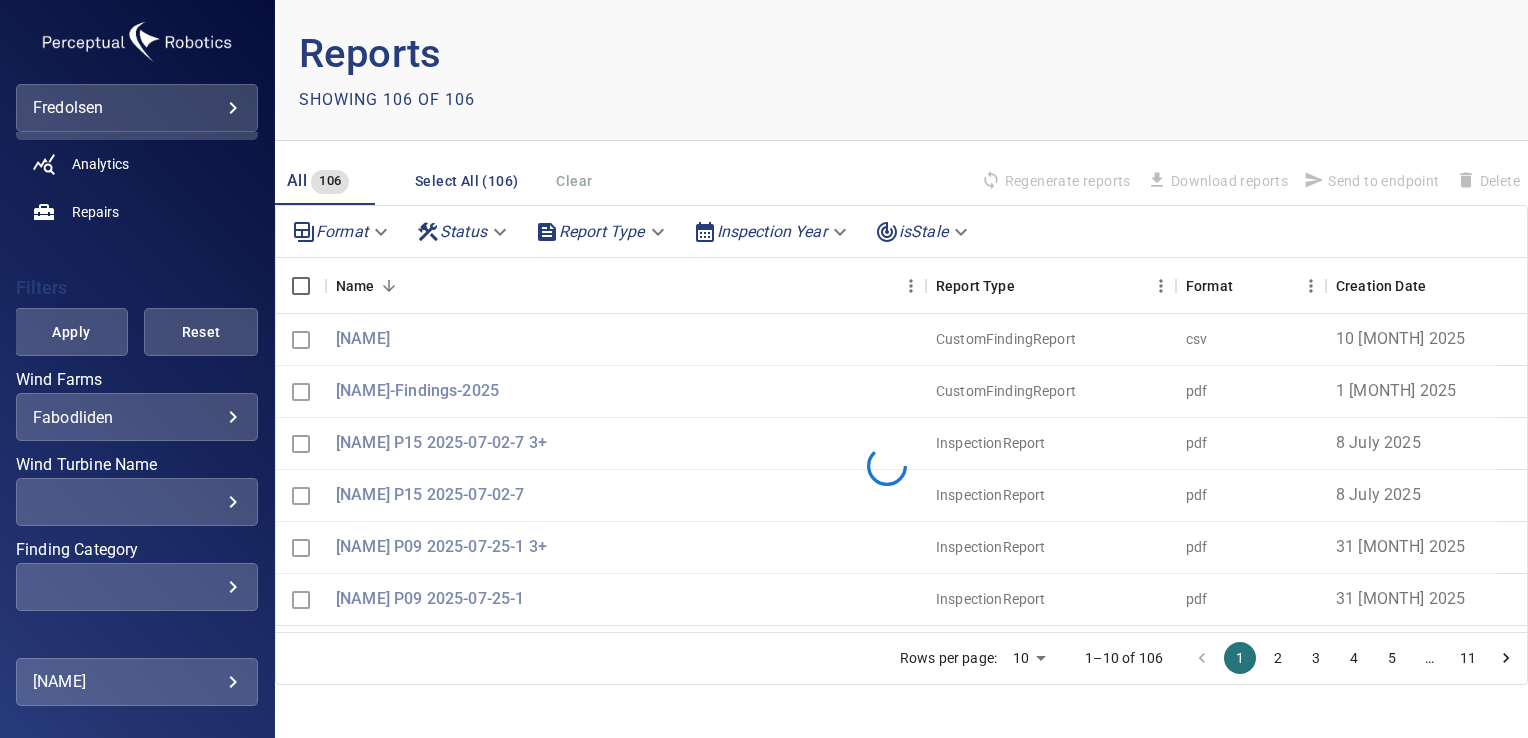 click on "Apply" at bounding box center (72, 332) 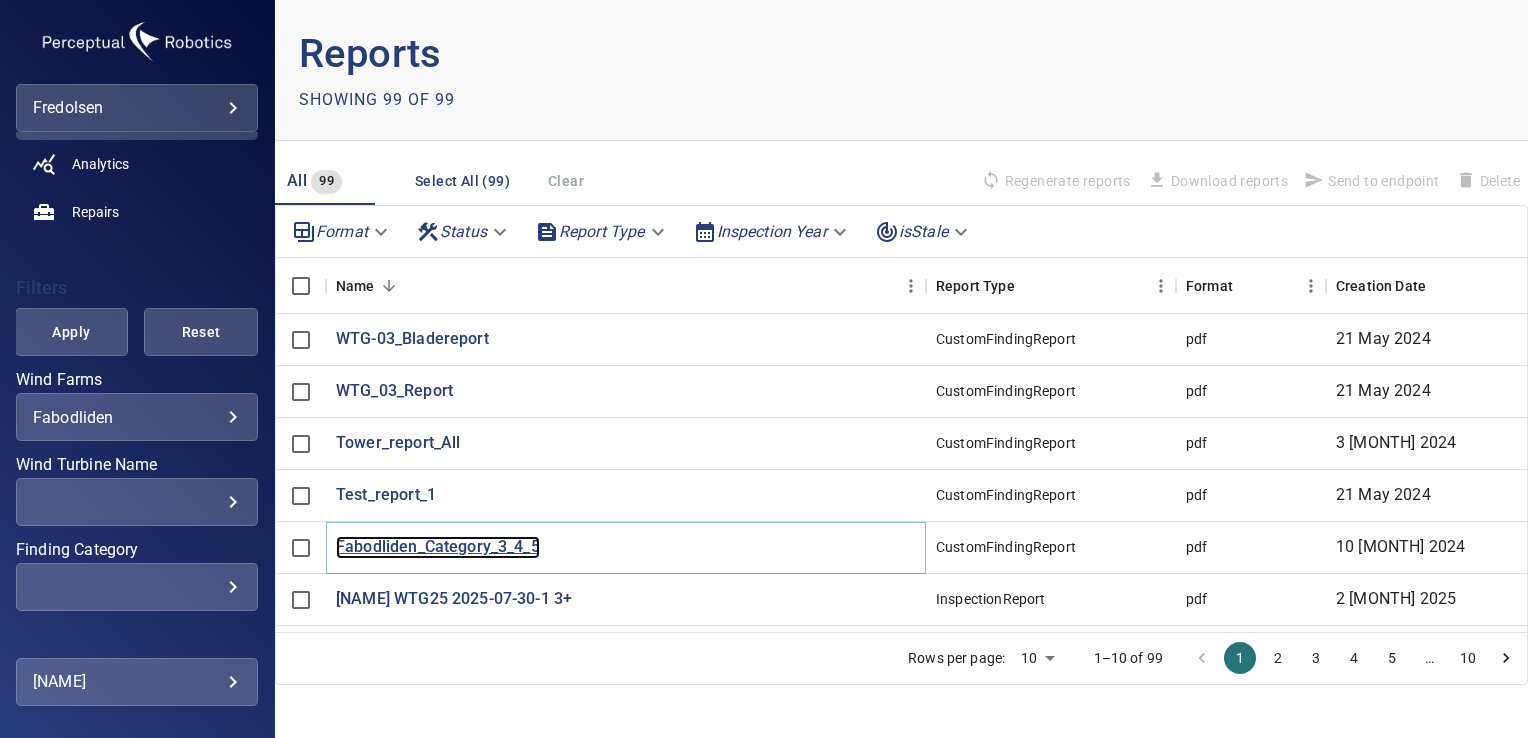 click on "Fabodliden_Category_3_4_5" at bounding box center [438, 547] 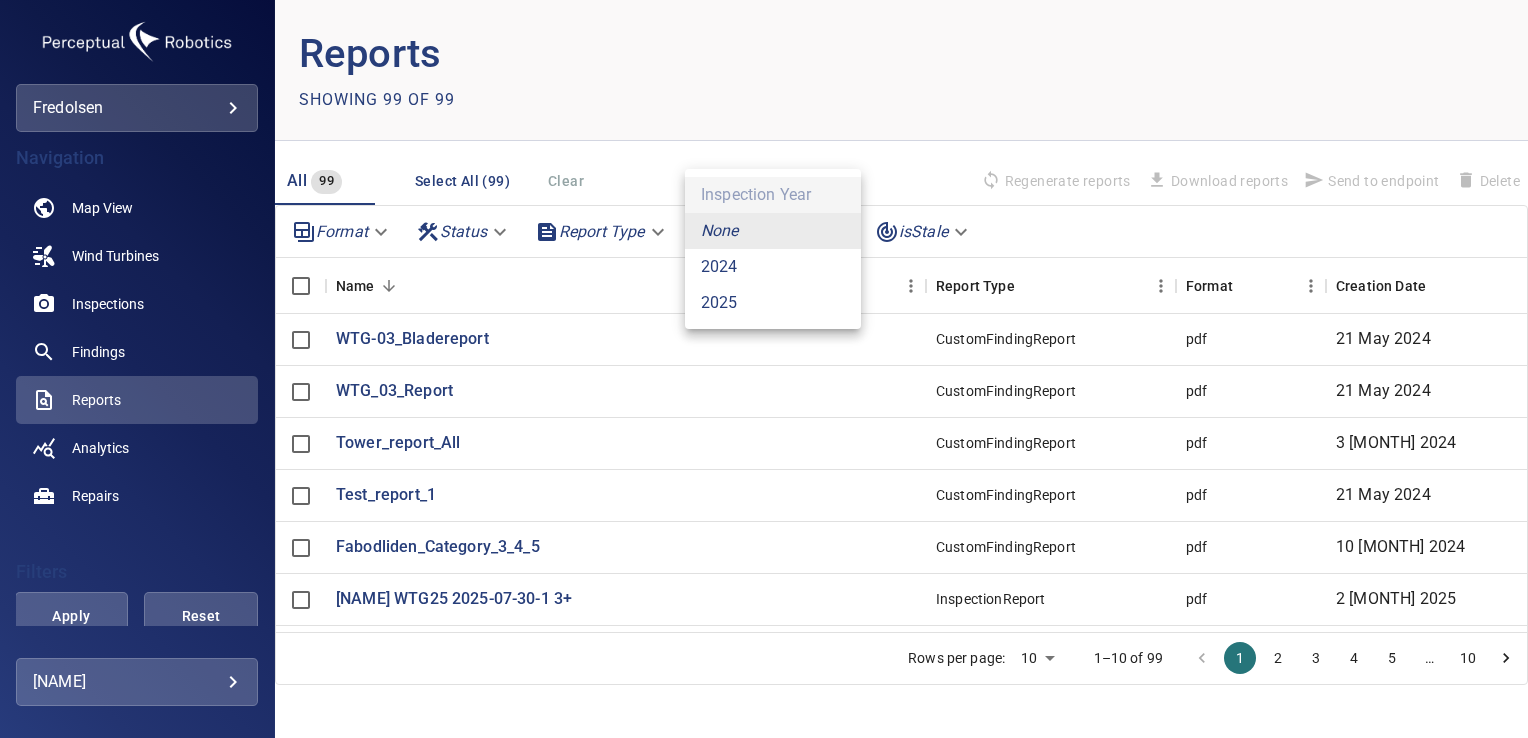 click on "**********" at bounding box center (764, 369) 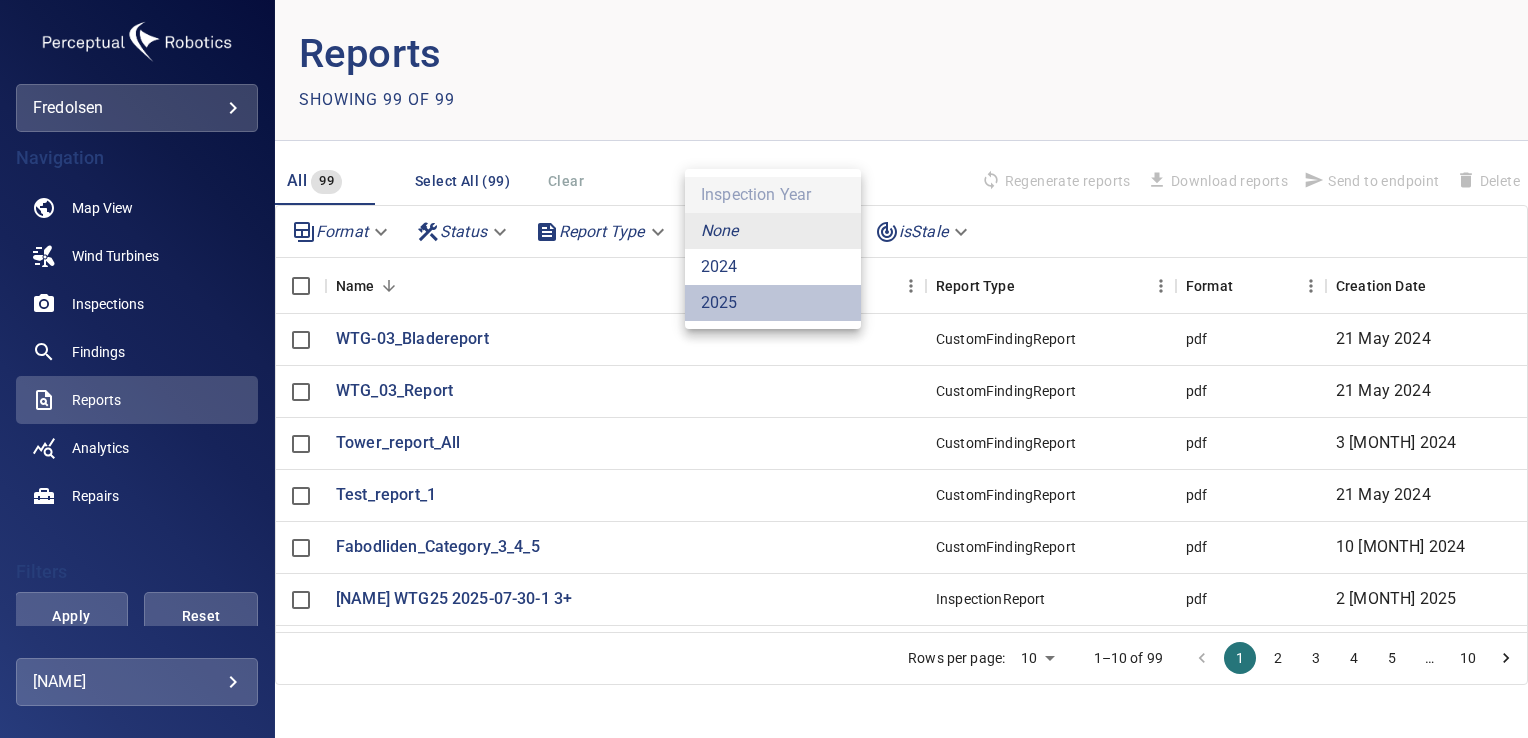 click on "2025" at bounding box center [773, 303] 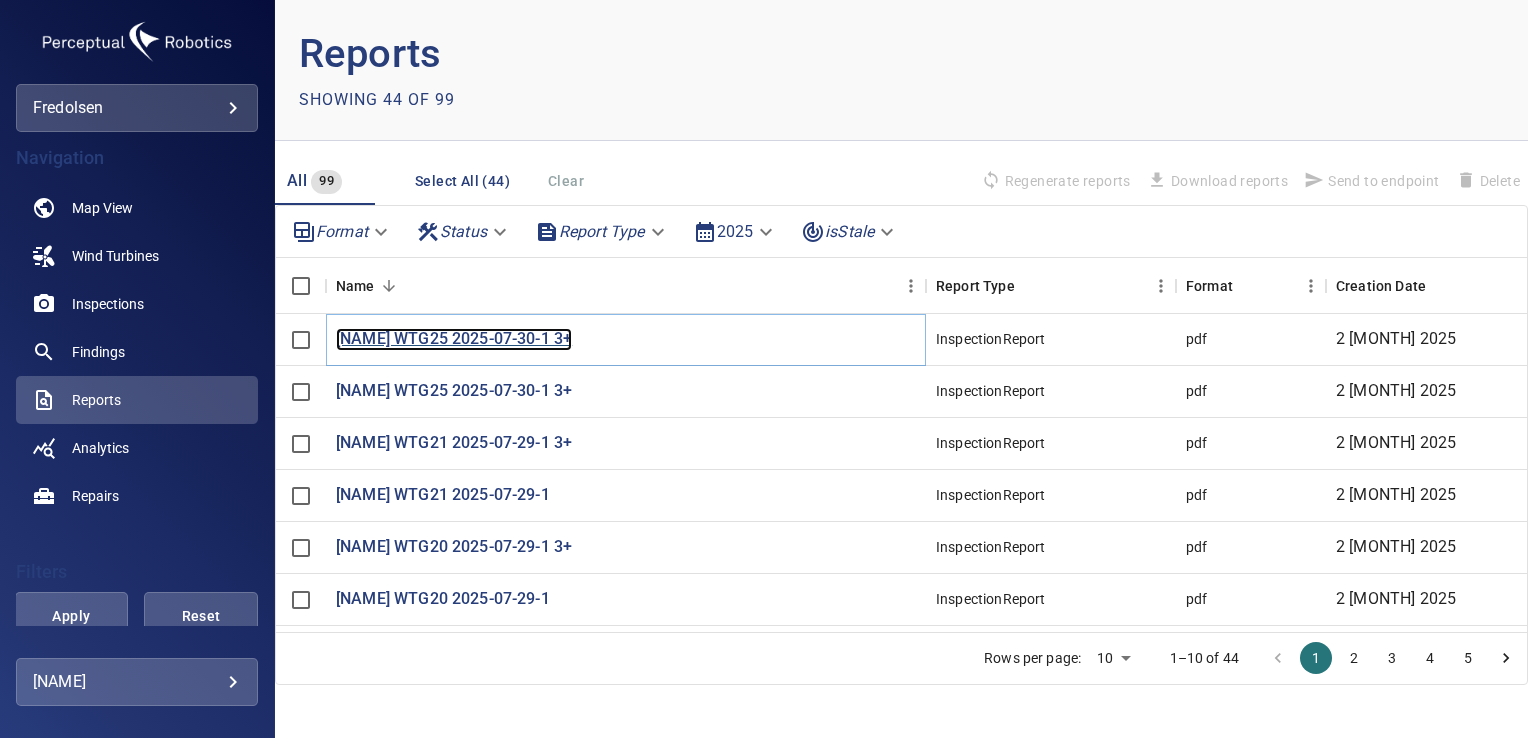 click on "[NAME] WTG25 2025-07-30-1 3+" at bounding box center (454, 339) 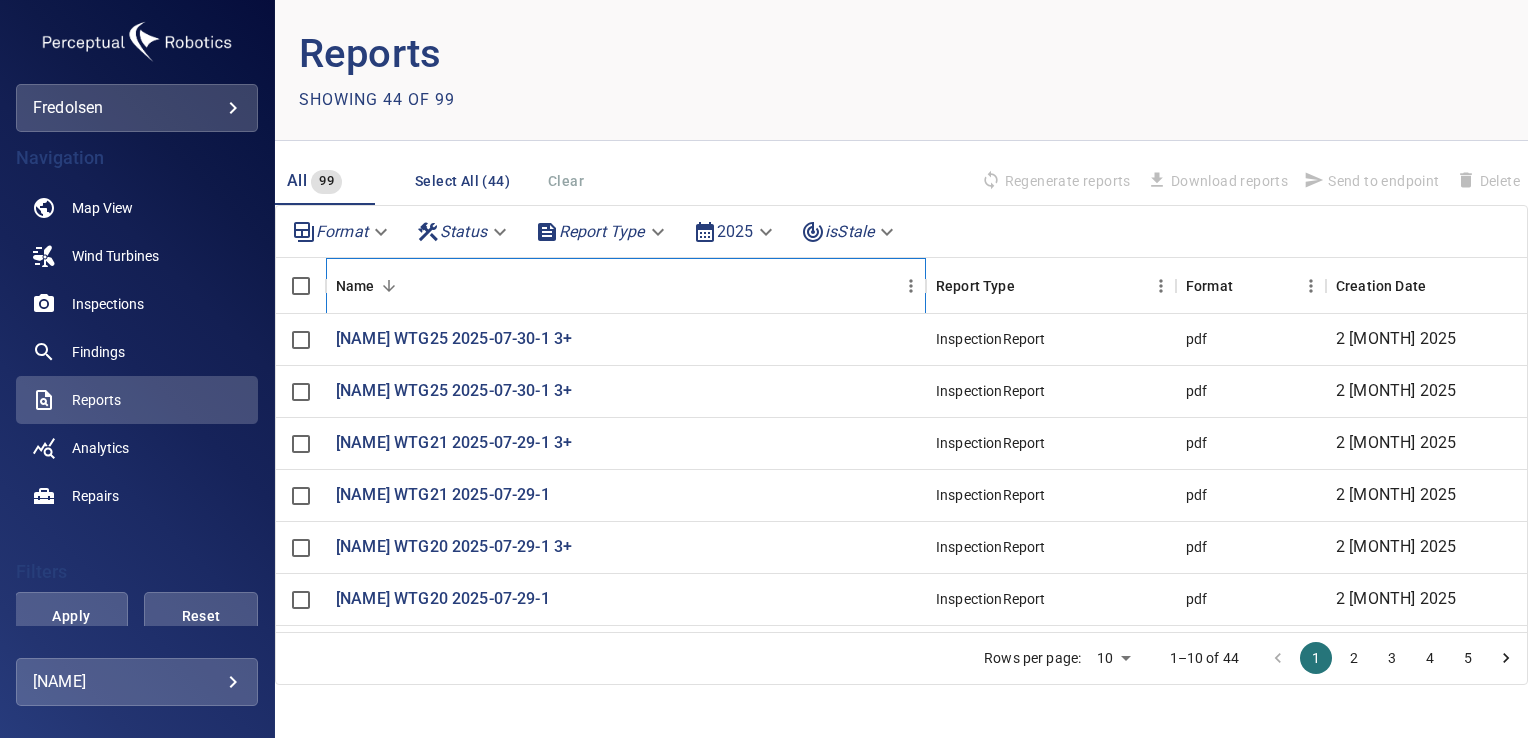 drag, startPoint x: 371, startPoint y: 284, endPoint x: 348, endPoint y: 285, distance: 23.021729 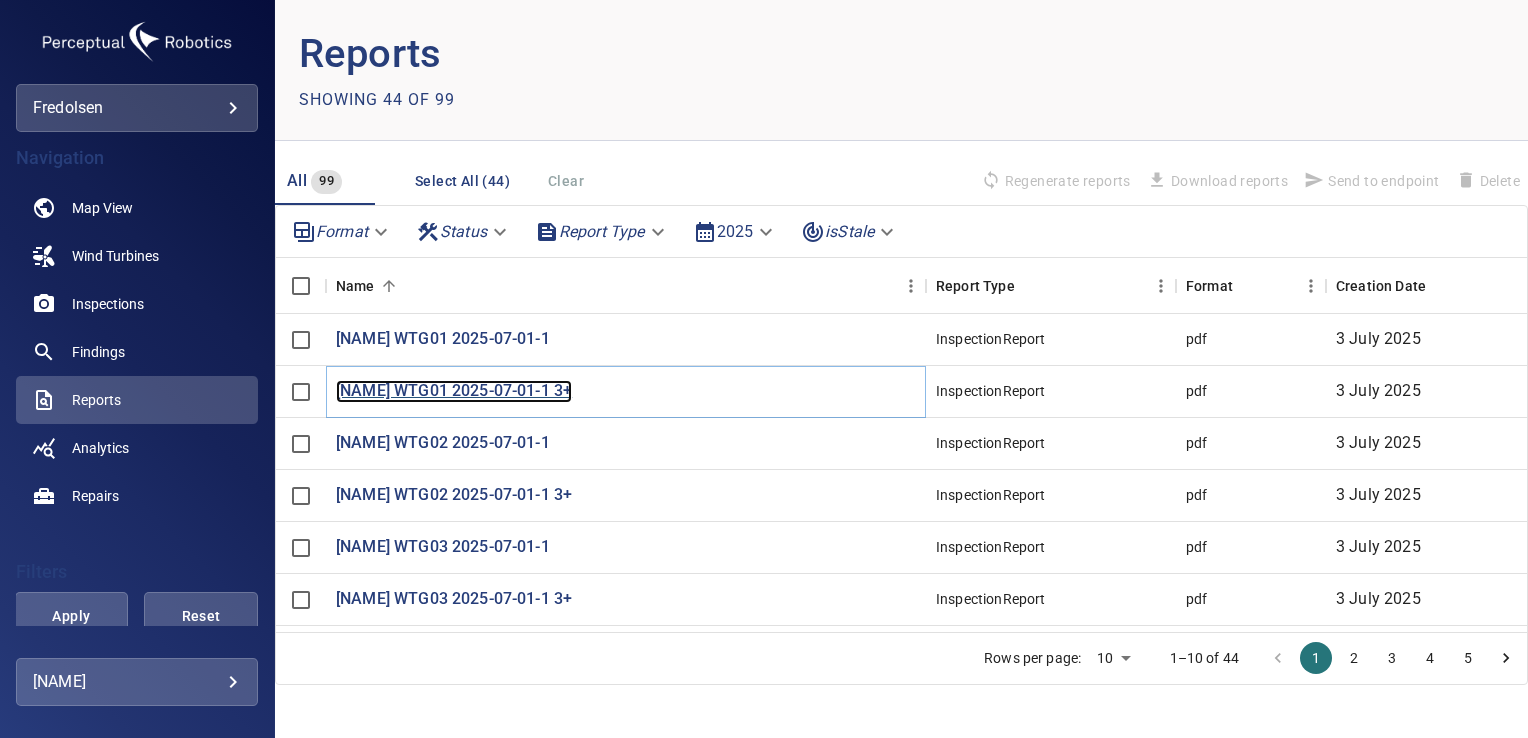 click on "[NAME] WTG01 2025-07-01-1 3+" at bounding box center (454, 391) 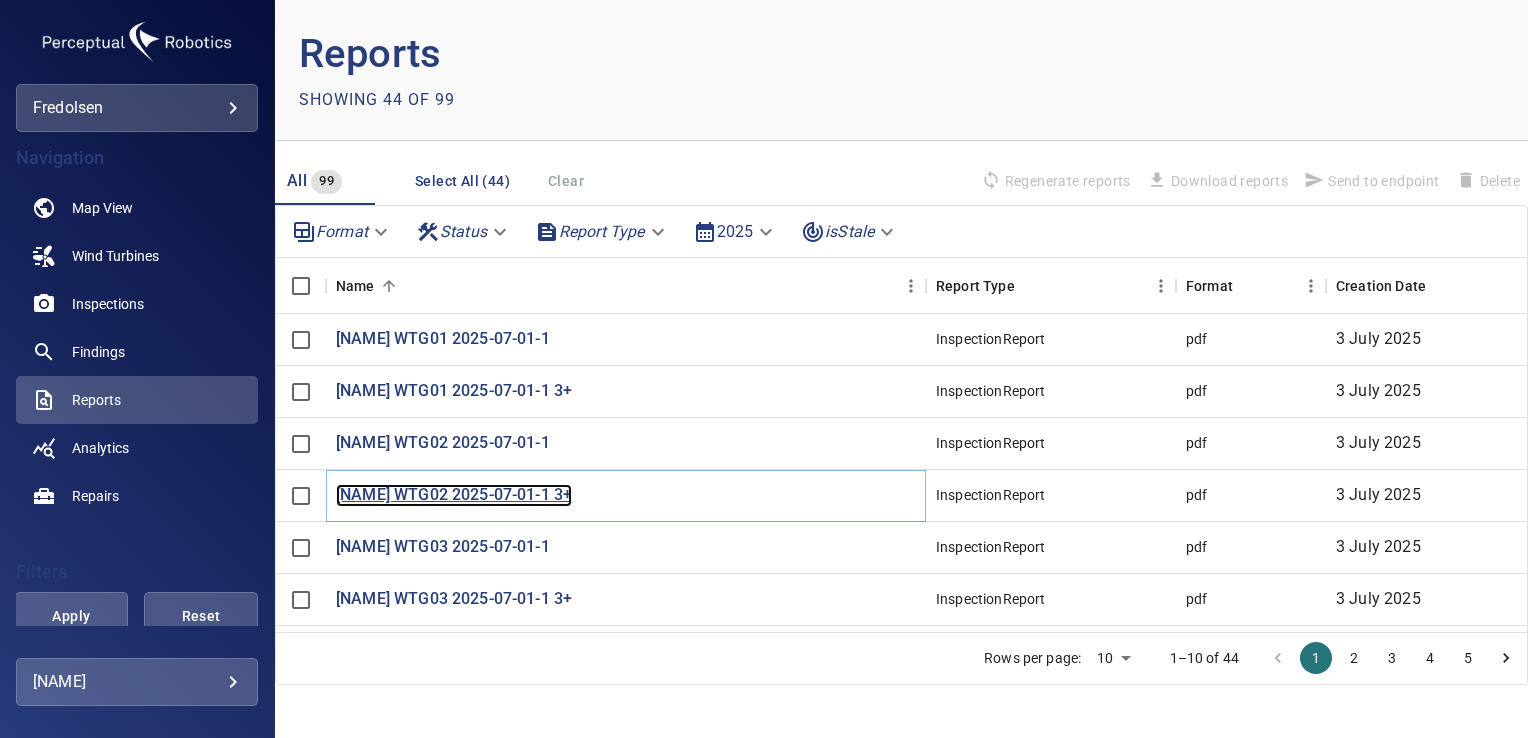 click on "[NAME] WTG02 2025-07-01-1 3+" at bounding box center [454, 495] 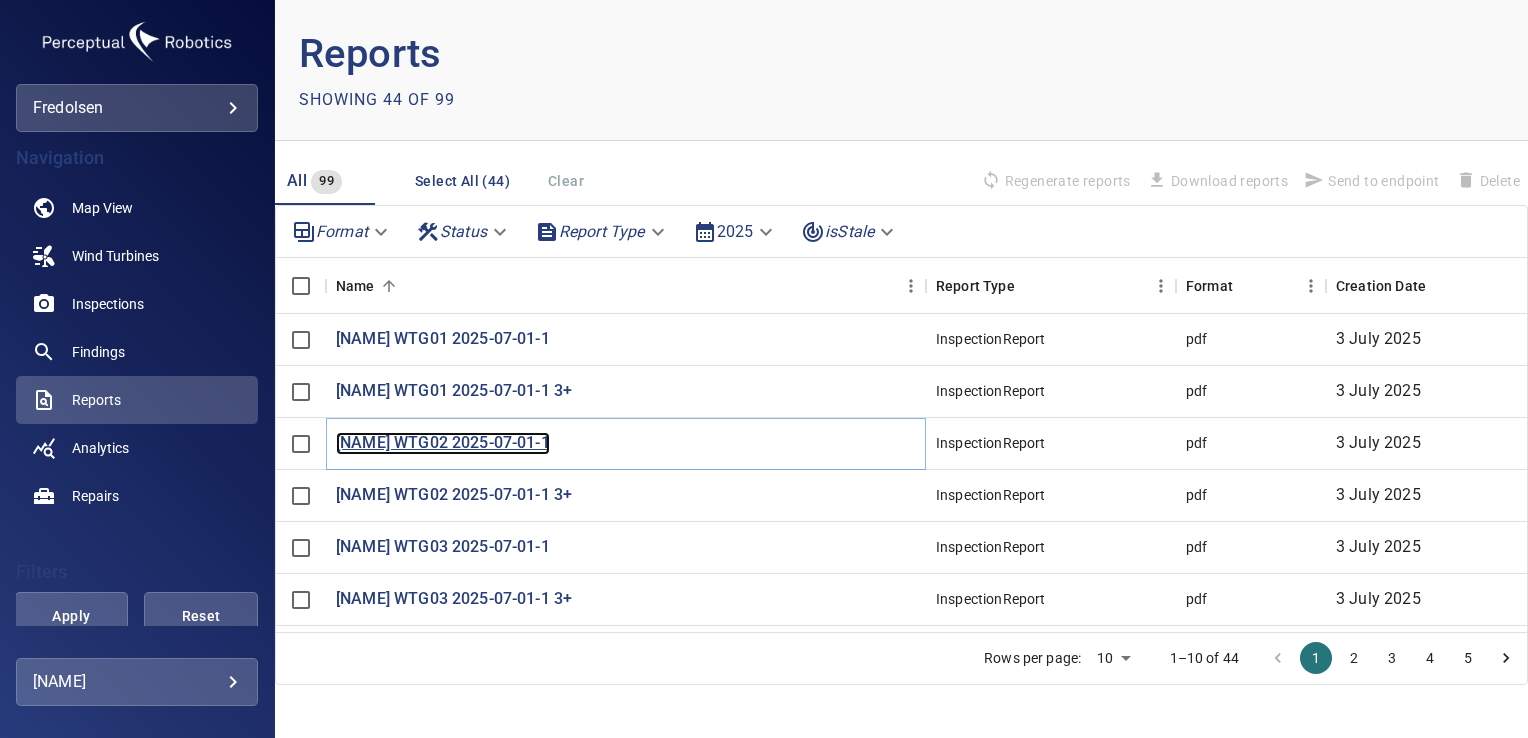 click on "[NAME] WTG02 2025-07-01-1" at bounding box center [443, 443] 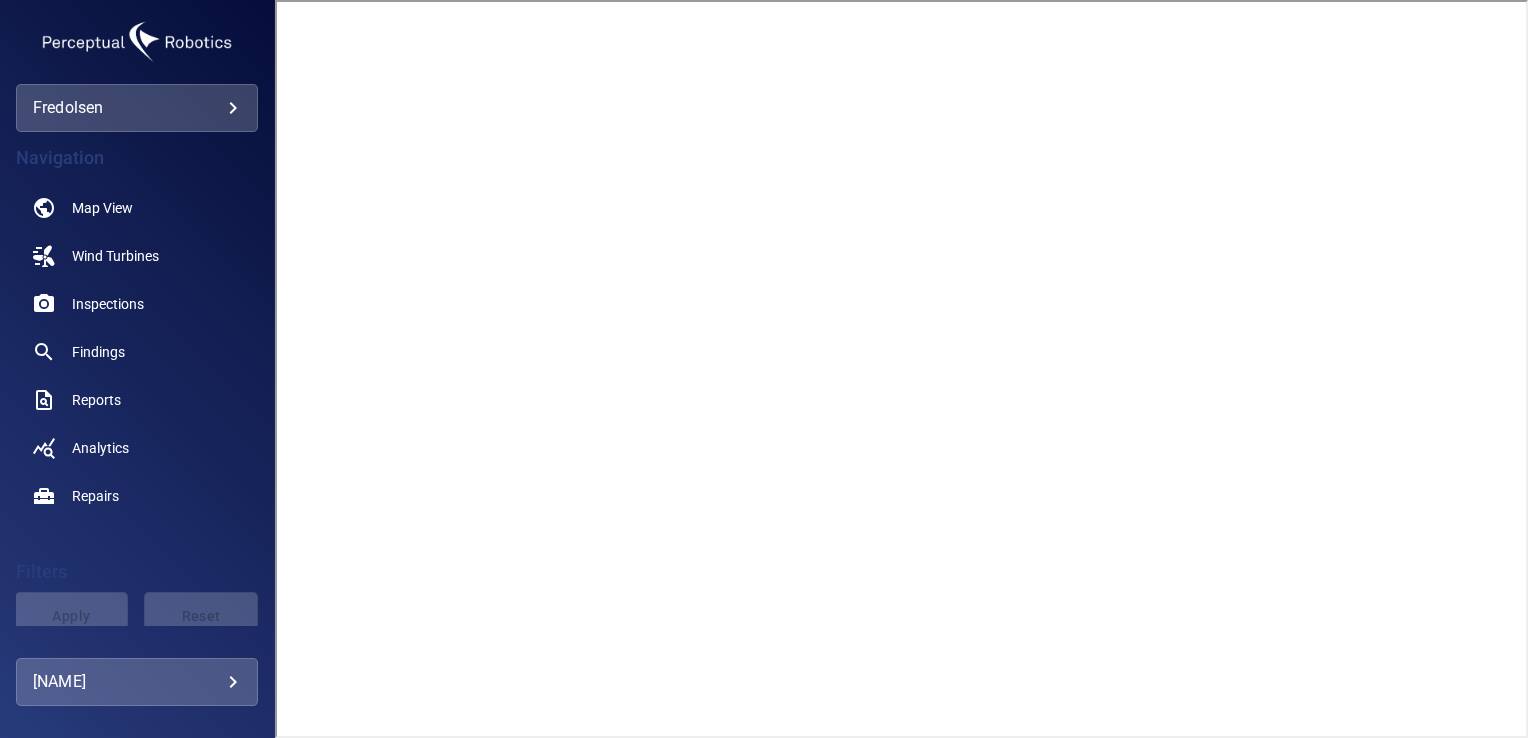 click on "**********" at bounding box center [764, 369] 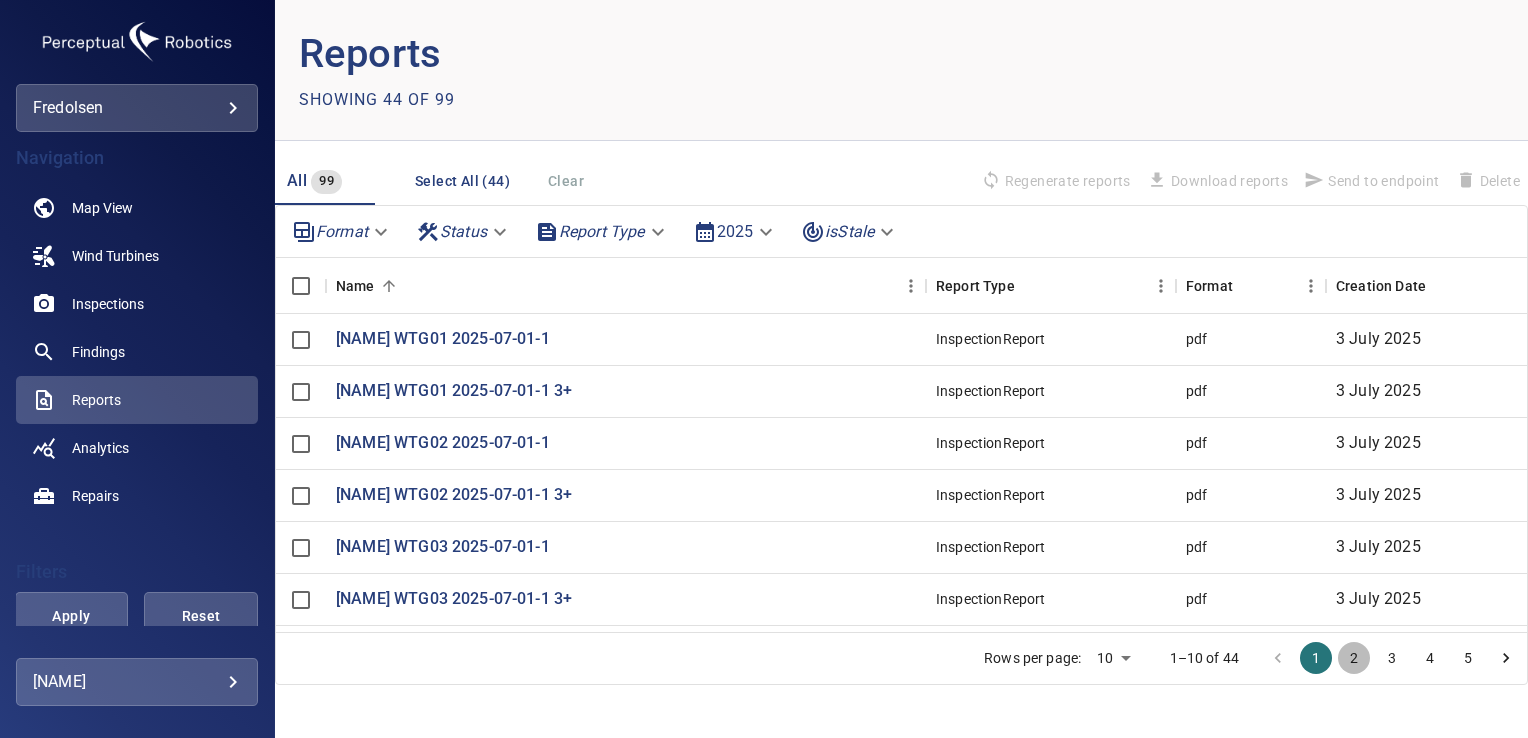 click on "2" at bounding box center [1354, 658] 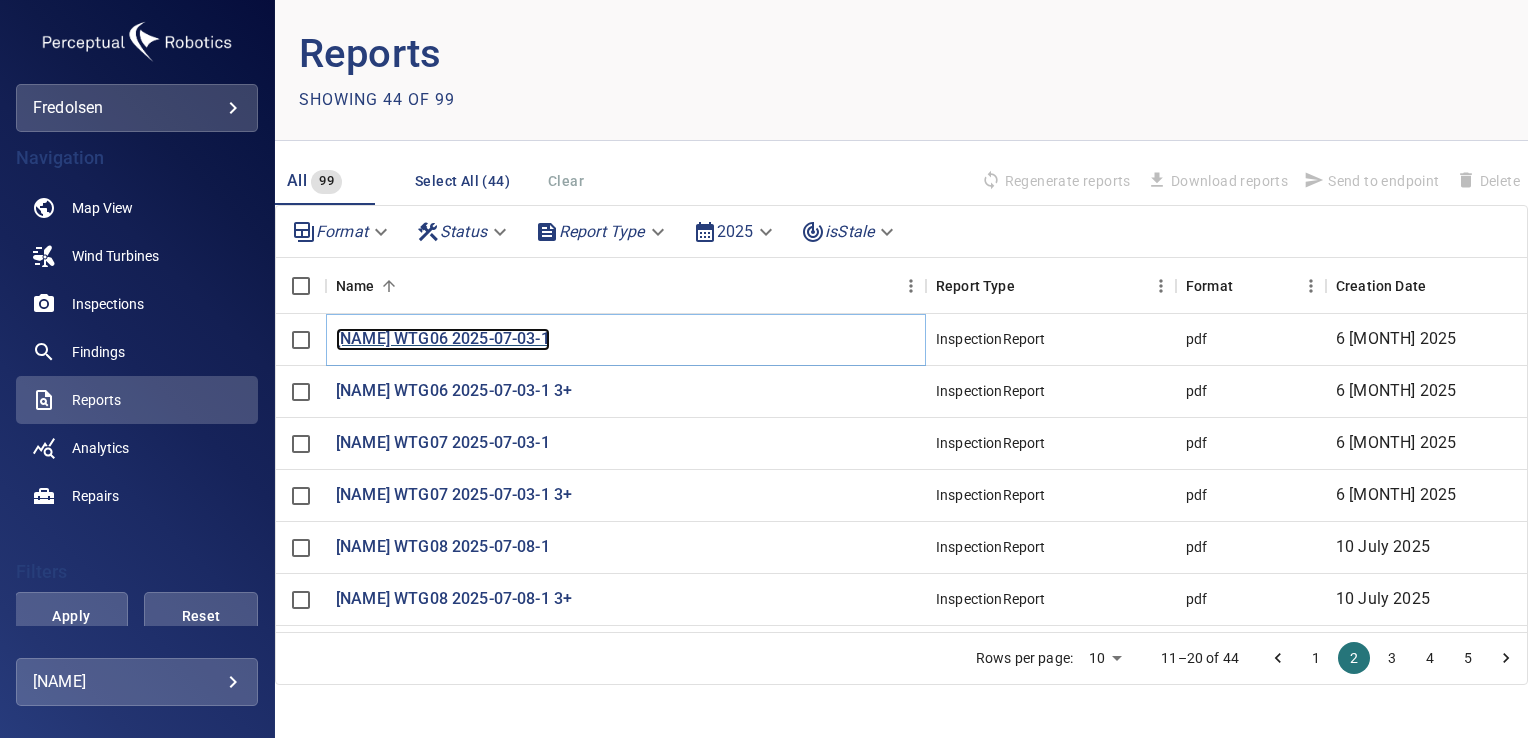 click on "[NAME] WTG06 2025-07-03-1" at bounding box center (443, 339) 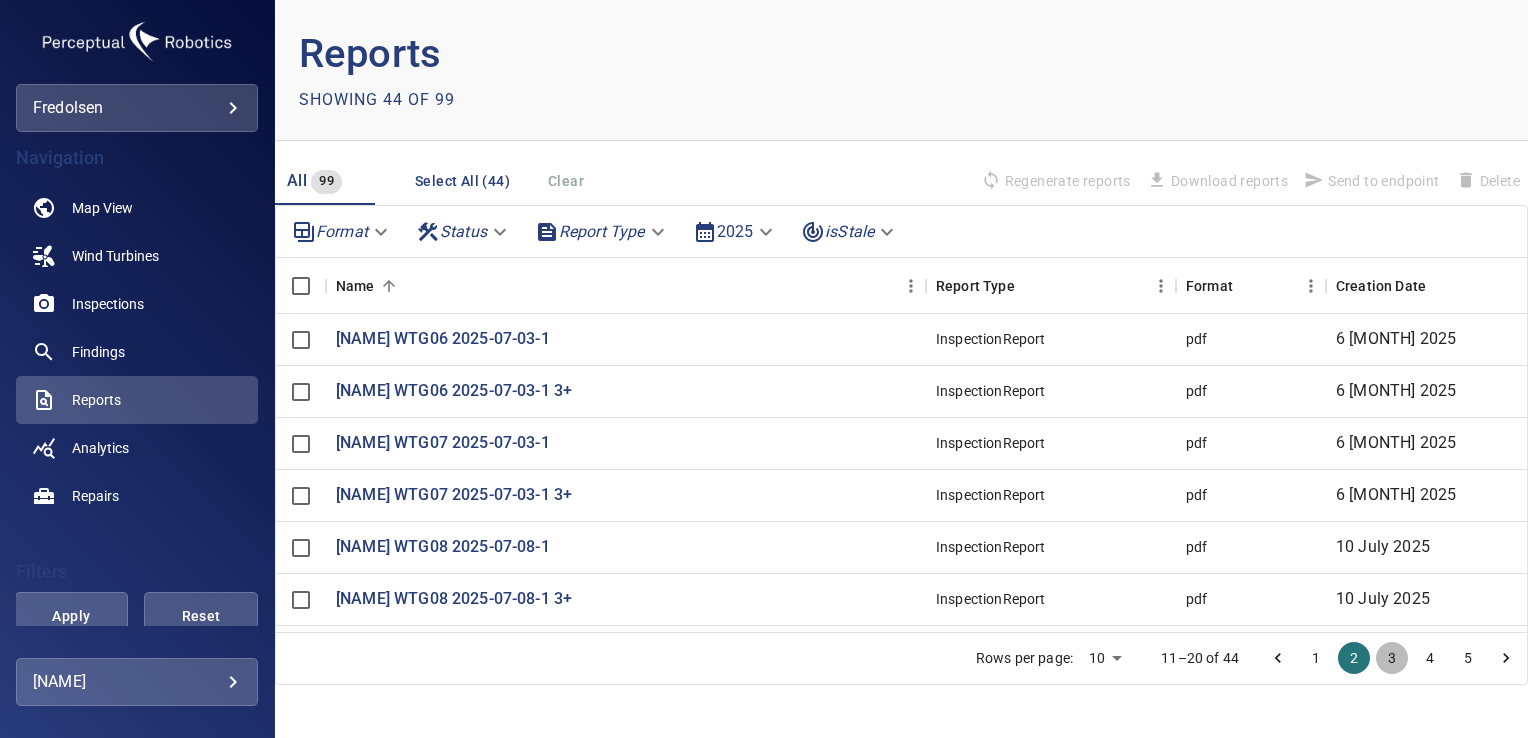 click on "3" at bounding box center [1392, 658] 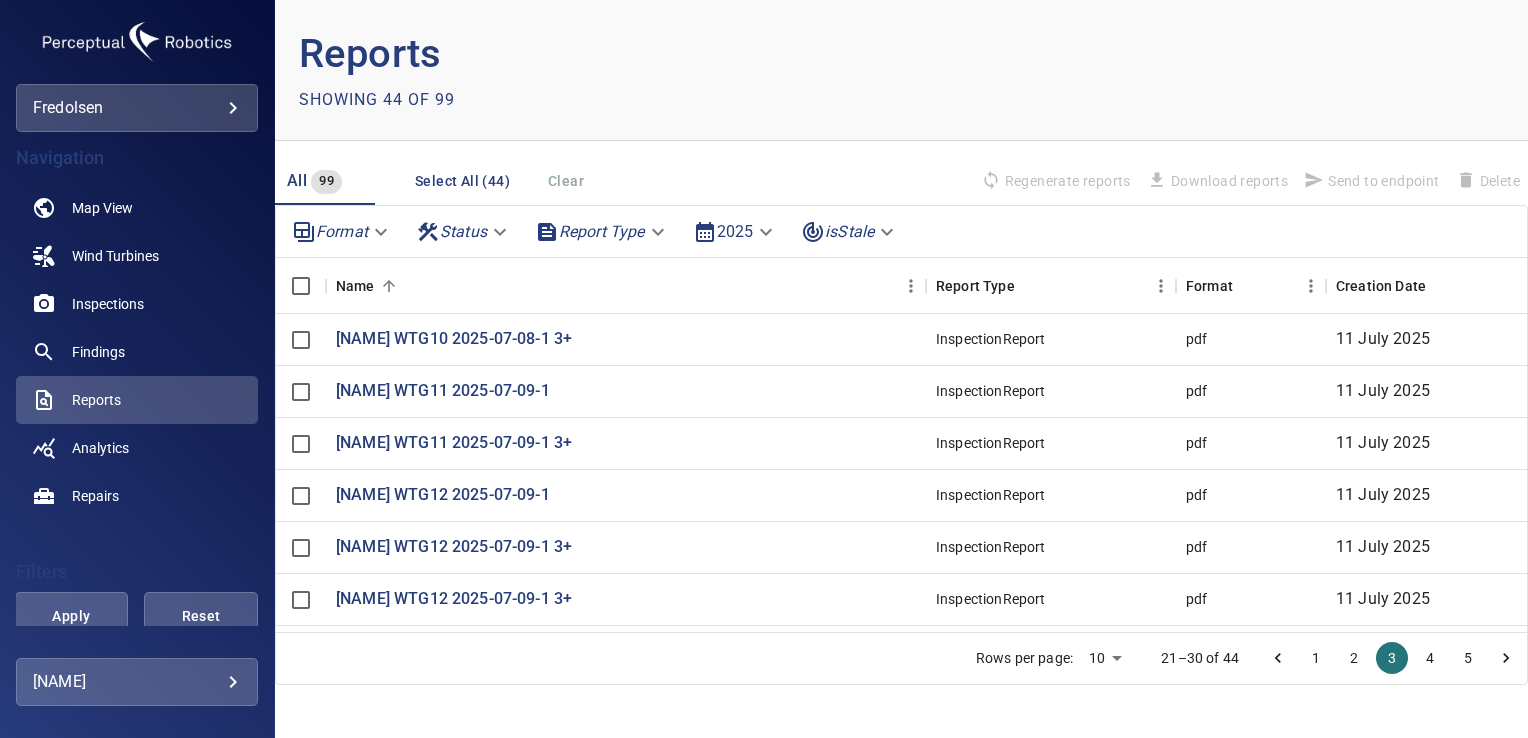 drag, startPoint x: 1386, startPoint y: 665, endPoint x: 652, endPoint y: 375, distance: 789.2123 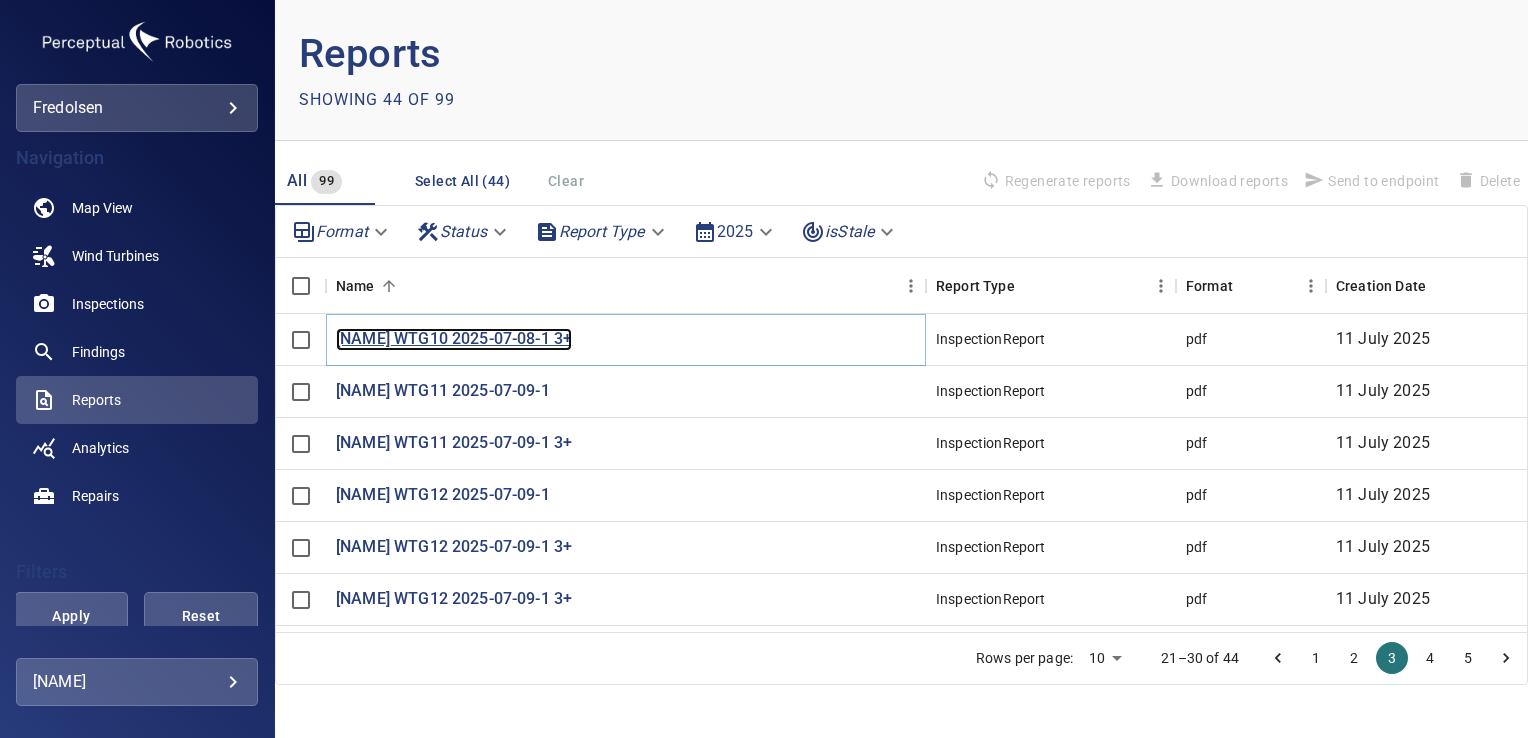 click on "[NAME] WTG10 2025-07-08-1 3+" at bounding box center (454, 339) 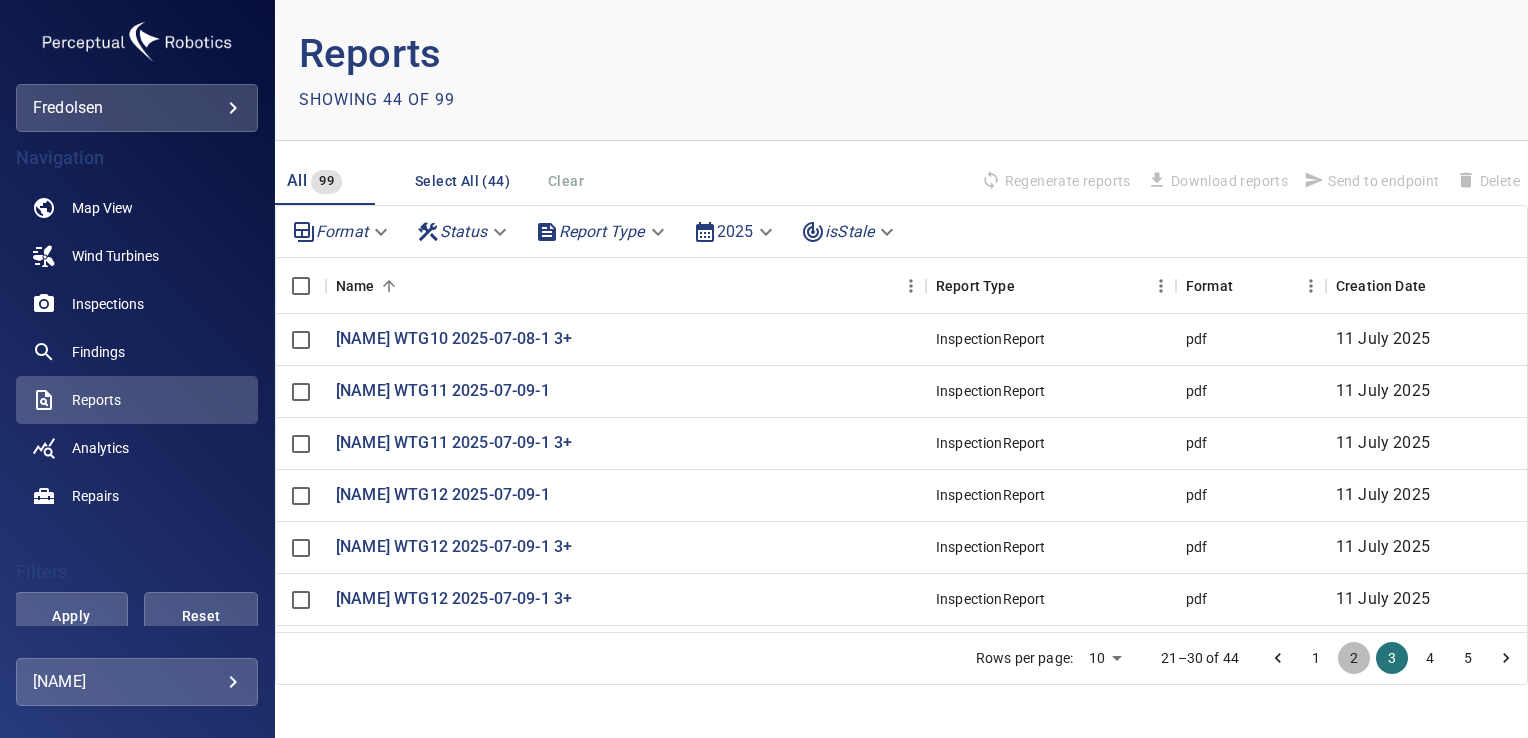 click on "2" at bounding box center (1354, 658) 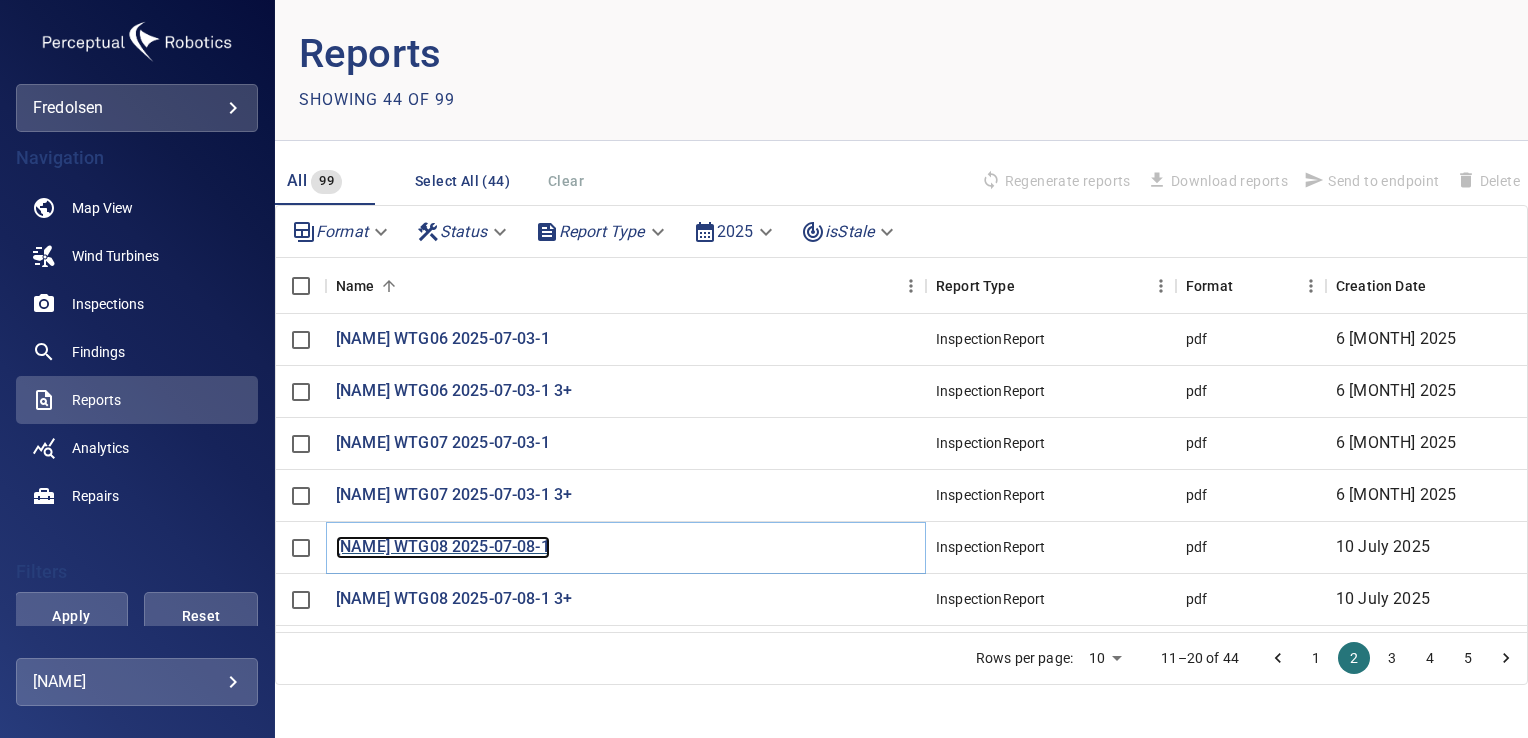 click on "[NAME] WTG08 2025-07-08-1" at bounding box center (443, 547) 